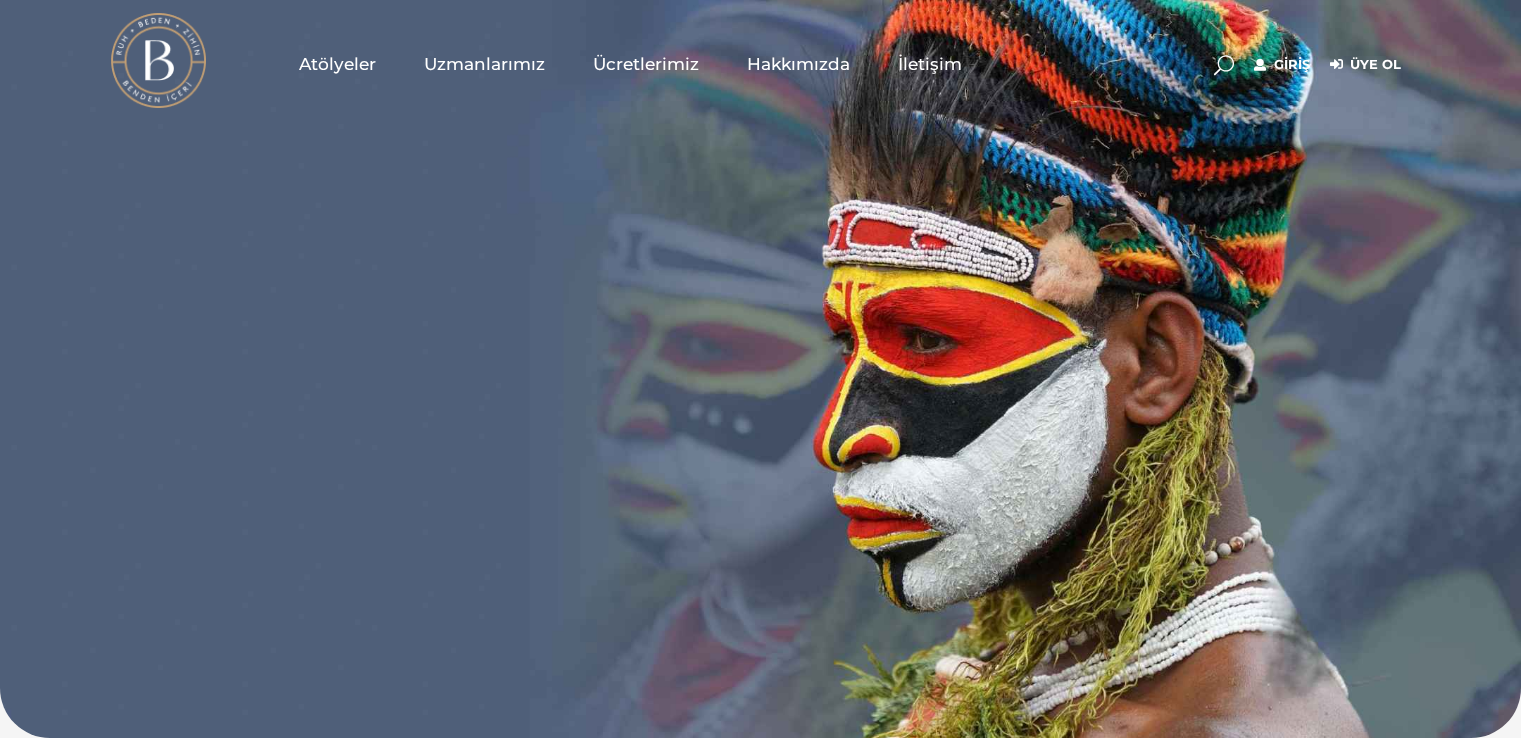scroll, scrollTop: 0, scrollLeft: 0, axis: both 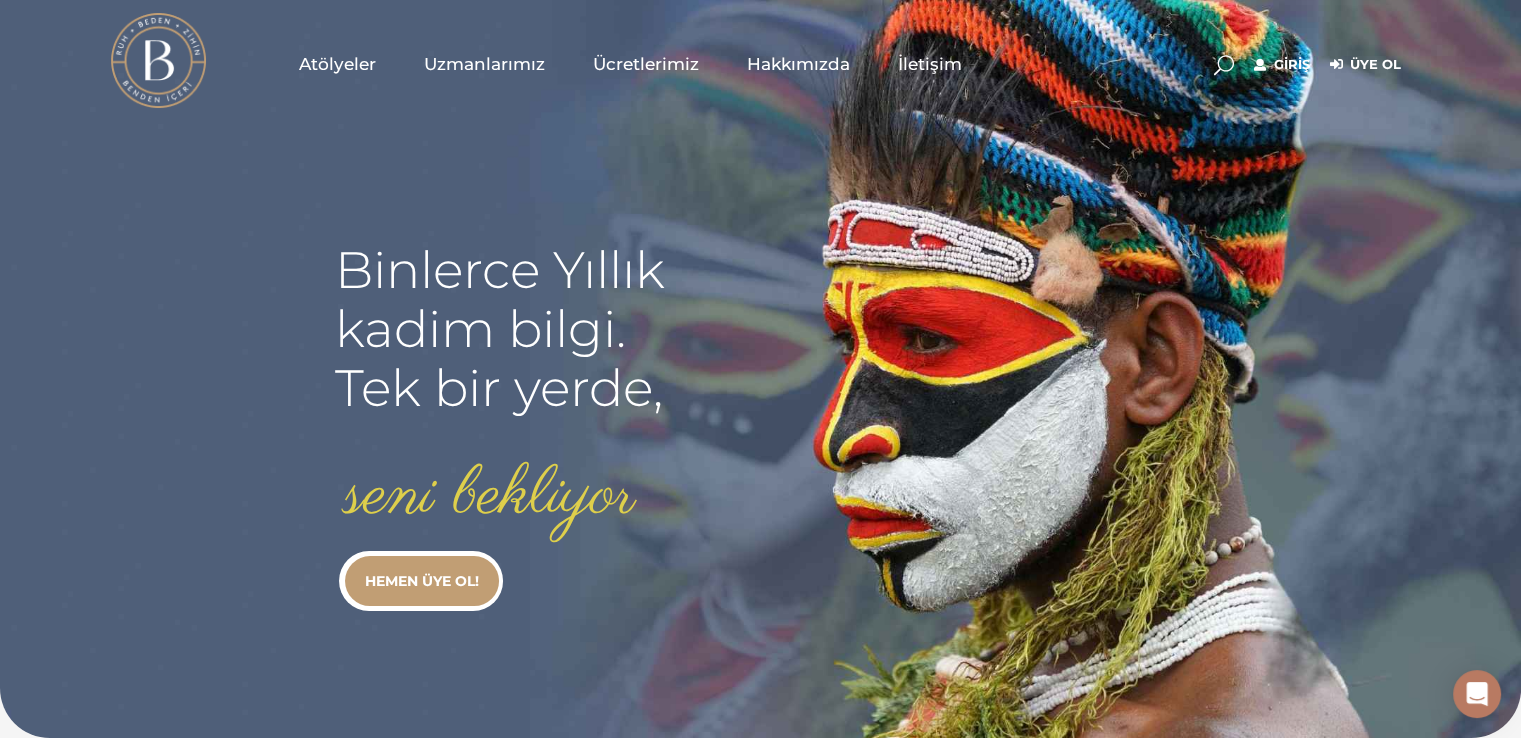 type on "[EMAIL]" 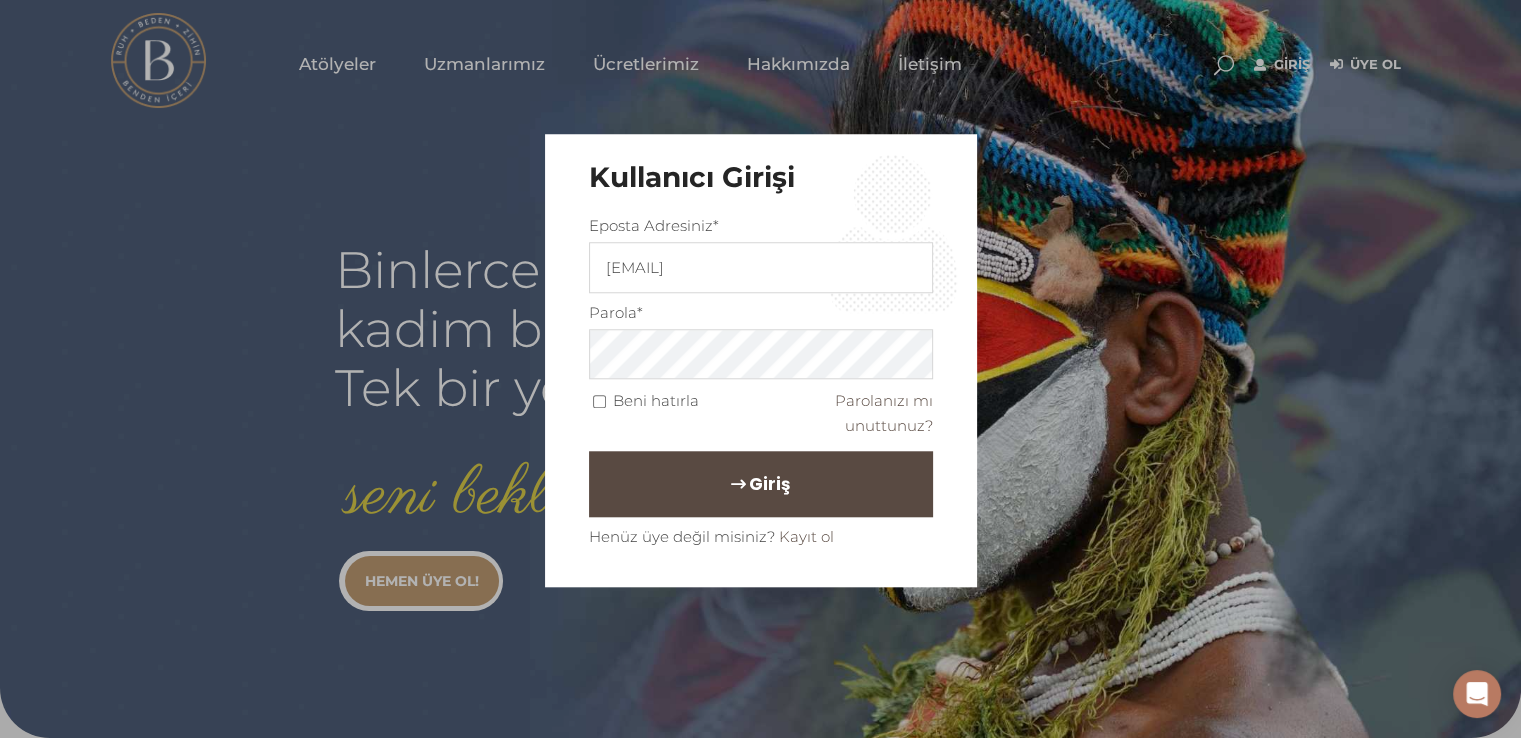 click on "Giriş" at bounding box center (761, 485) 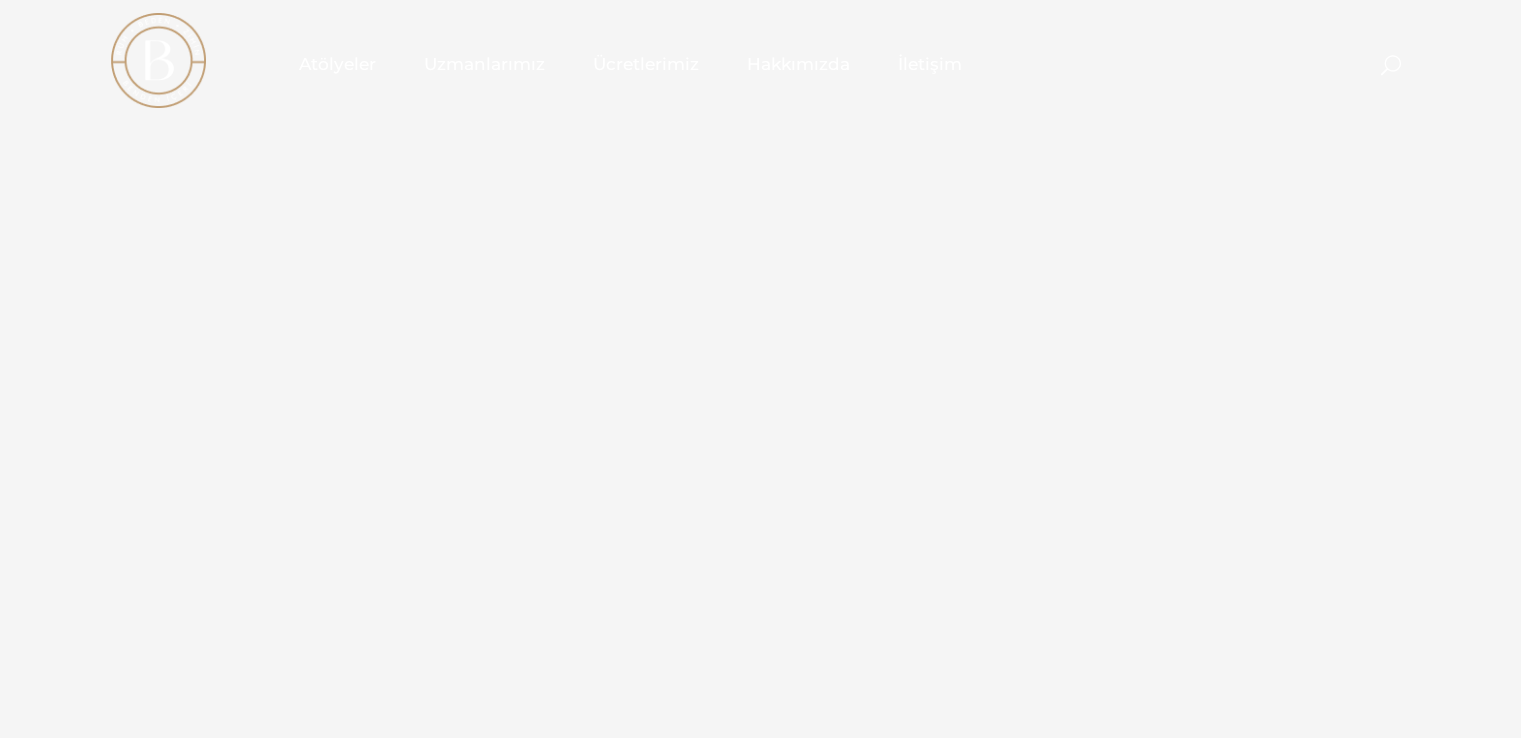 scroll, scrollTop: 0, scrollLeft: 0, axis: both 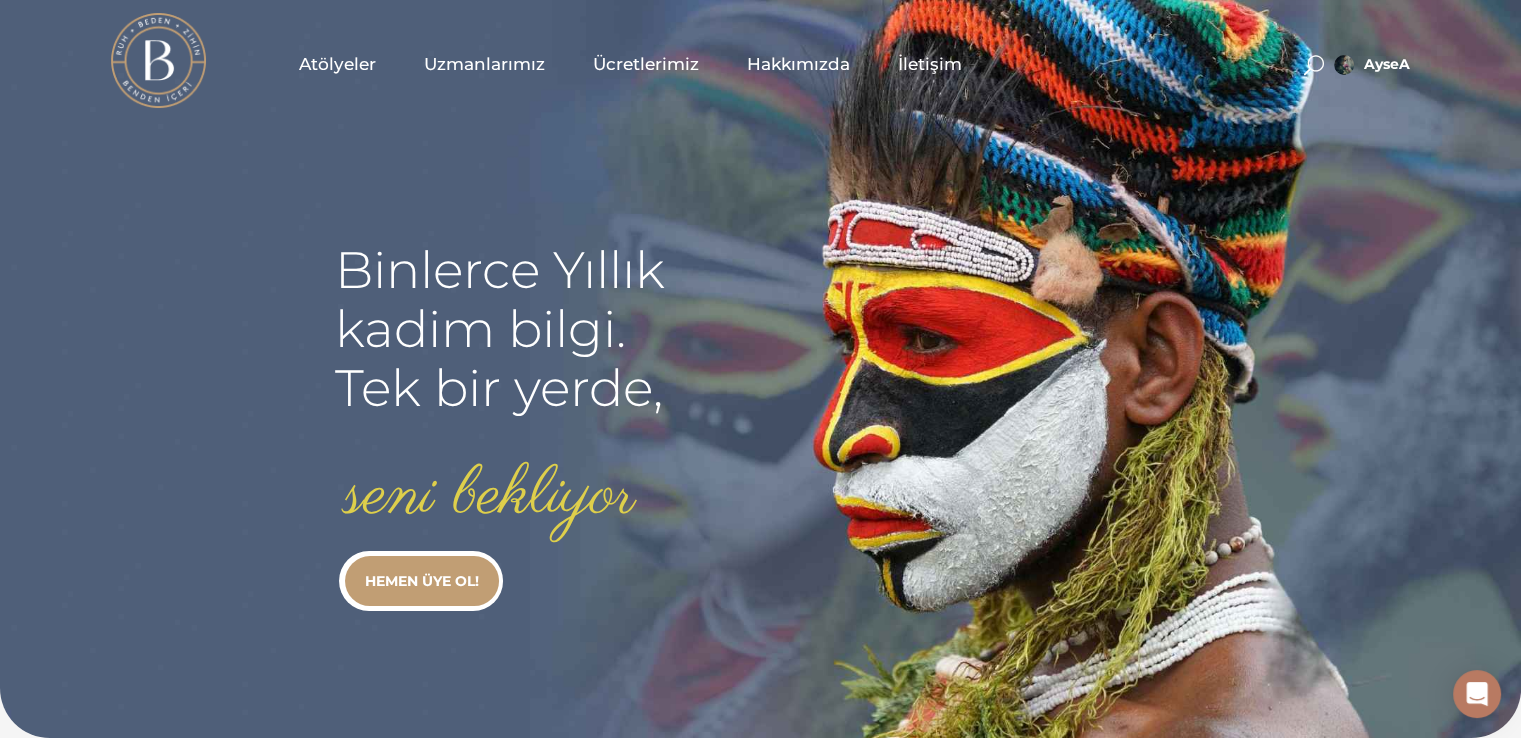 click on "Atölyeler" at bounding box center [337, 64] 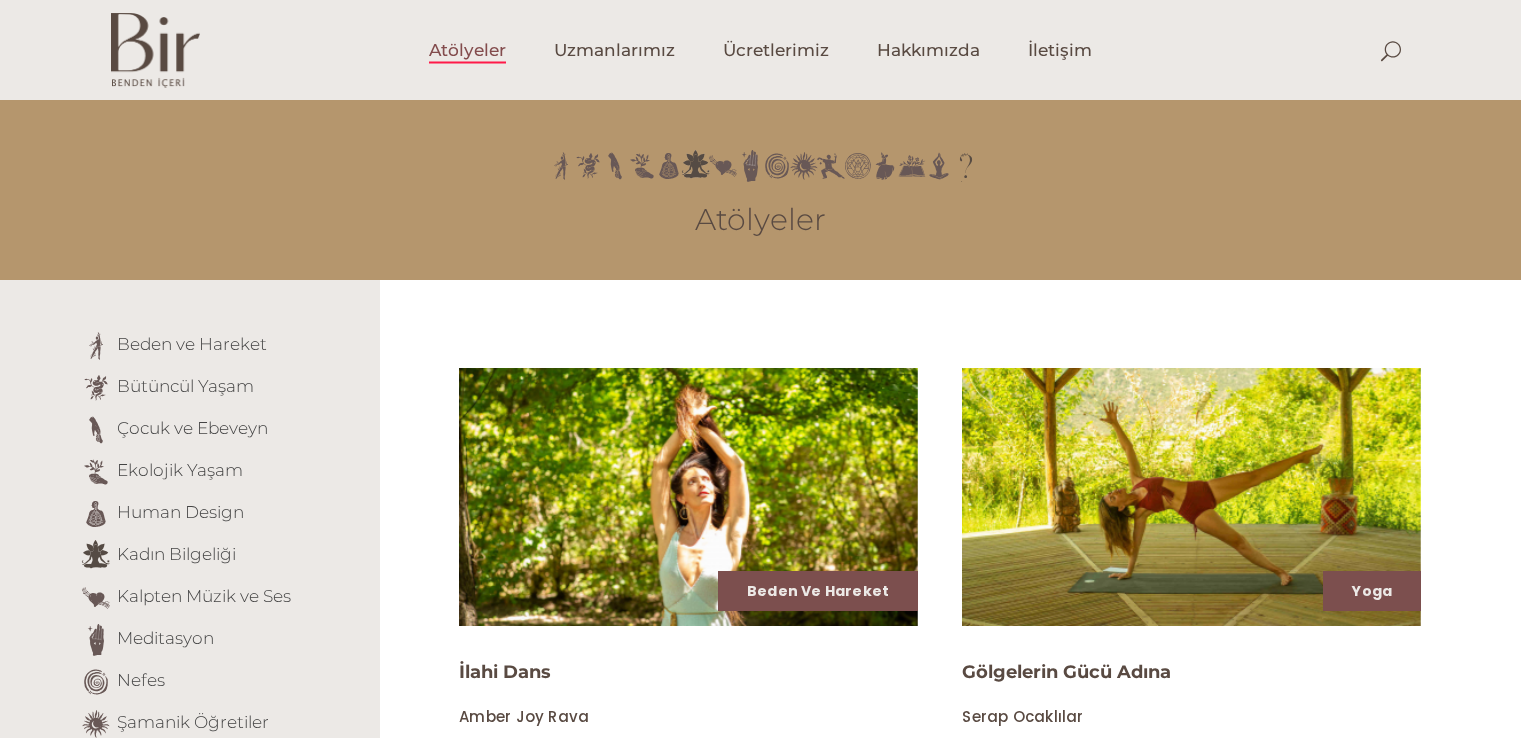 scroll, scrollTop: 0, scrollLeft: 0, axis: both 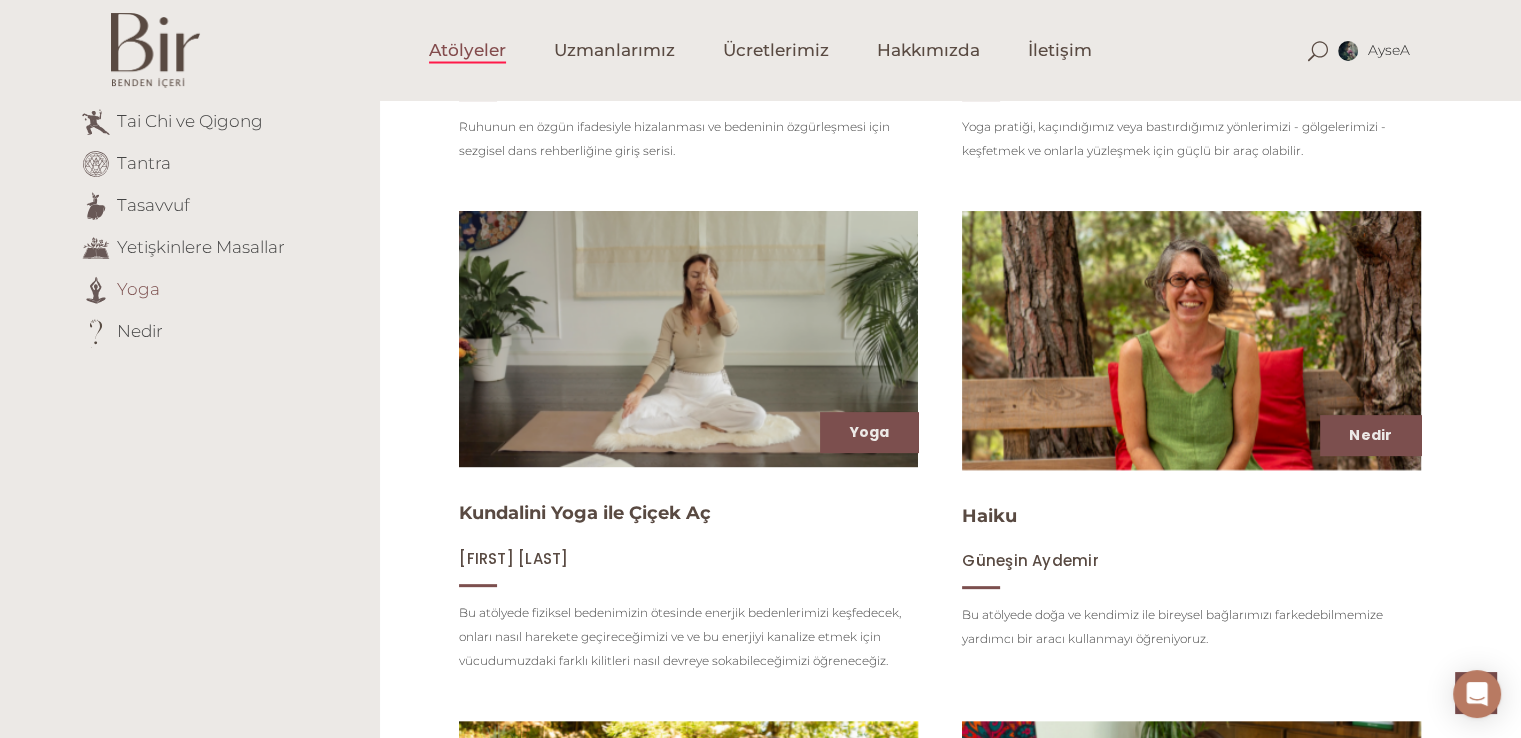 click on "Yoga" at bounding box center [138, 288] 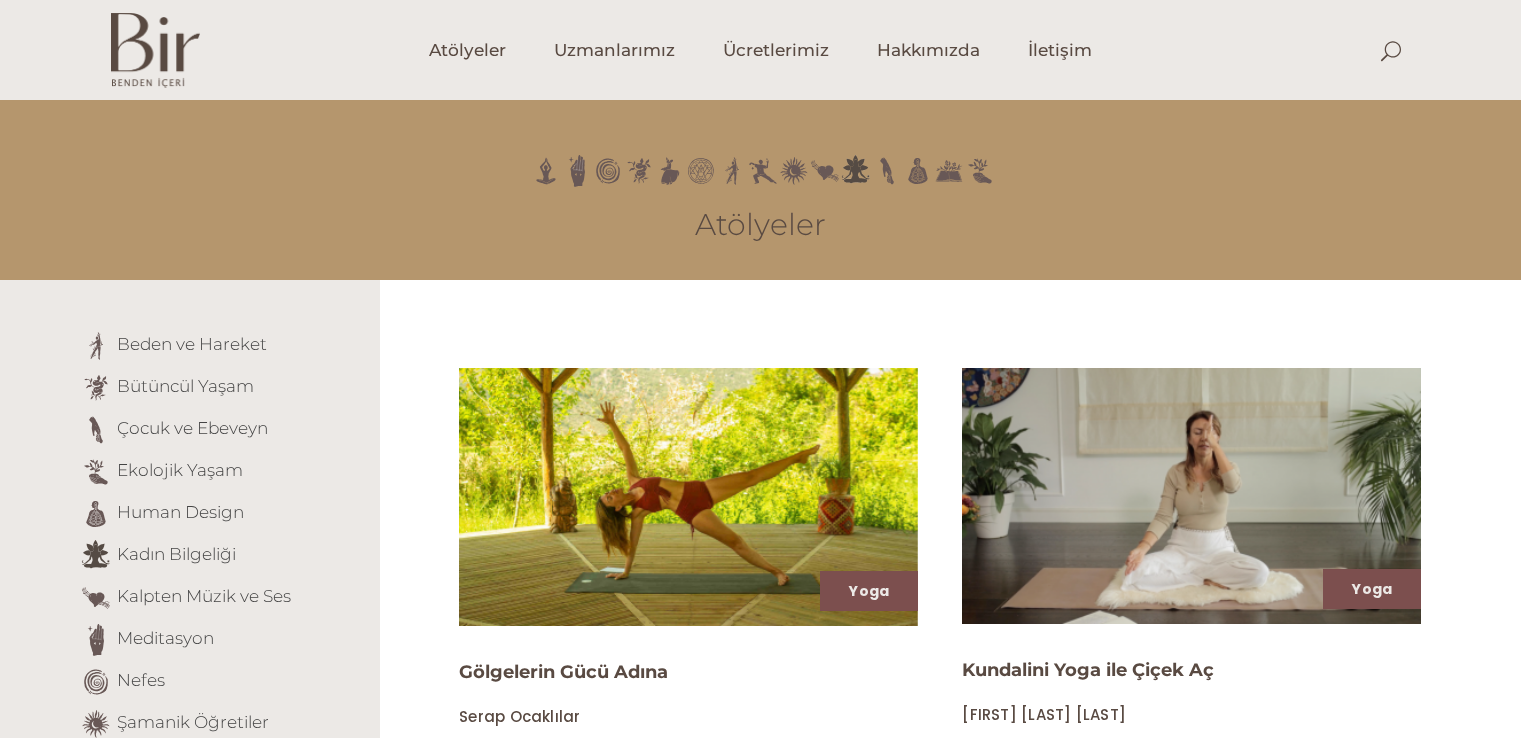 scroll, scrollTop: 0, scrollLeft: 0, axis: both 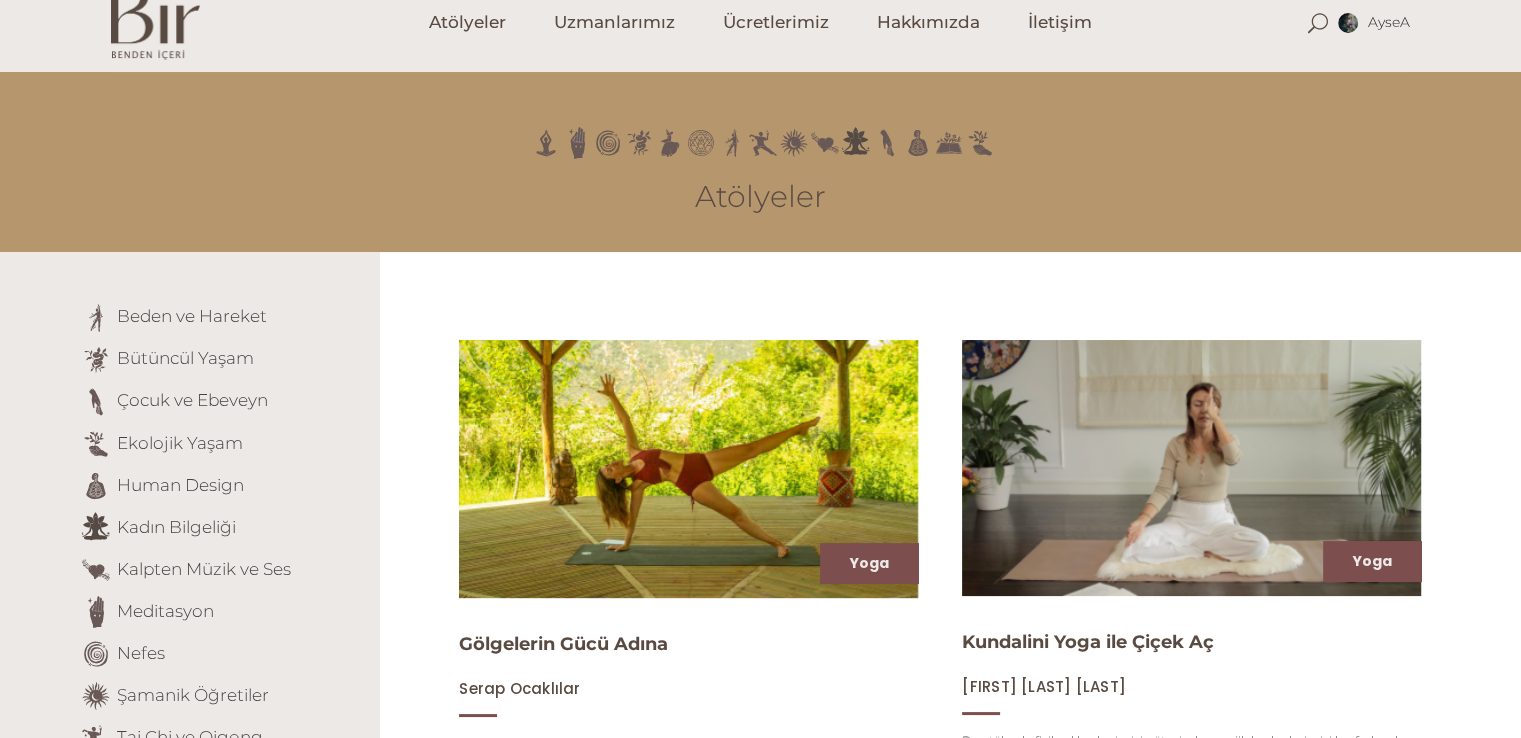 click on "AyseA
Hesabım
Üyelik Bilgileri
Abonelik
Çıkış
Atölyeler
Uzmanlarımız
Ücretlerimiz
Hakkımızda
İletişim
AyseA
Hesabım" at bounding box center (760, 1544) 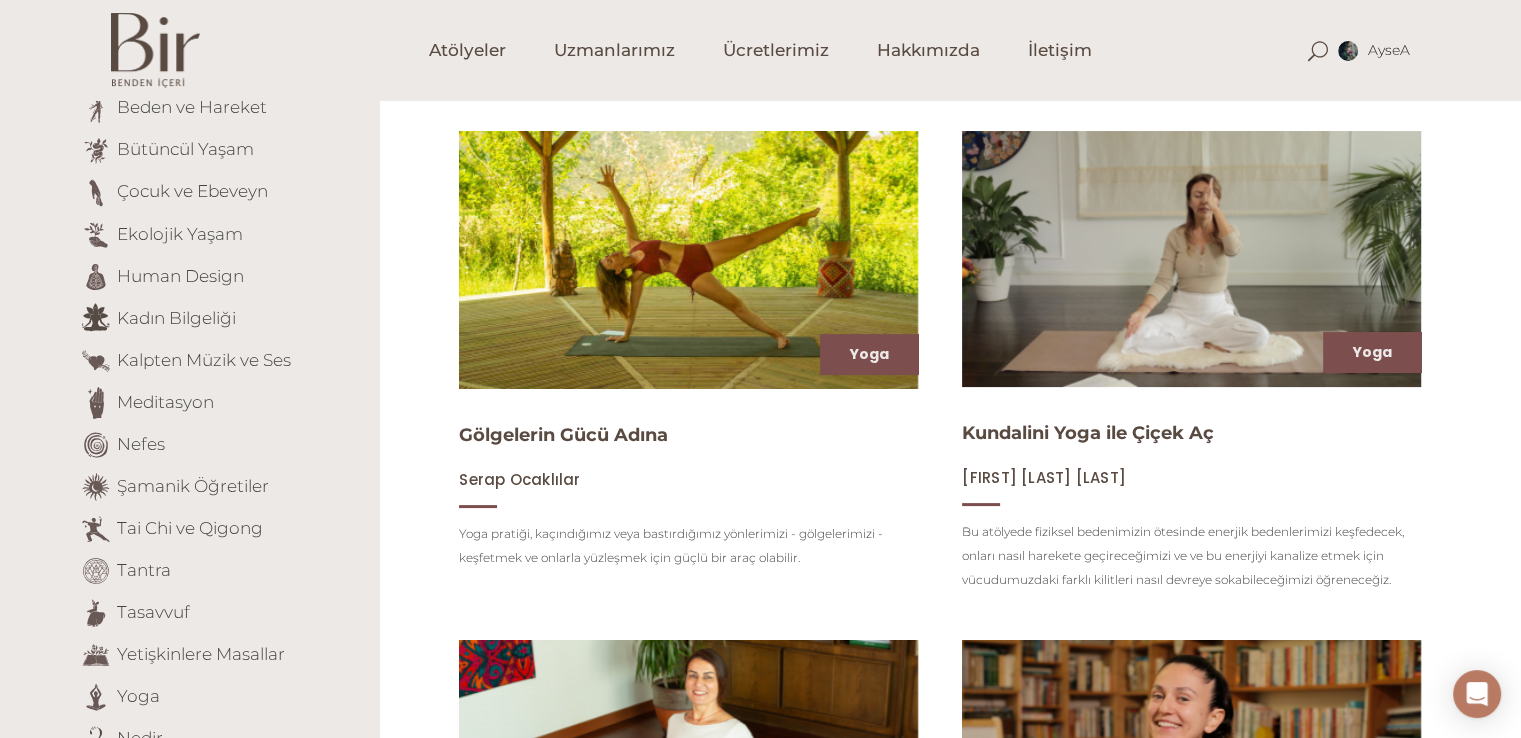 scroll, scrollTop: 240, scrollLeft: 0, axis: vertical 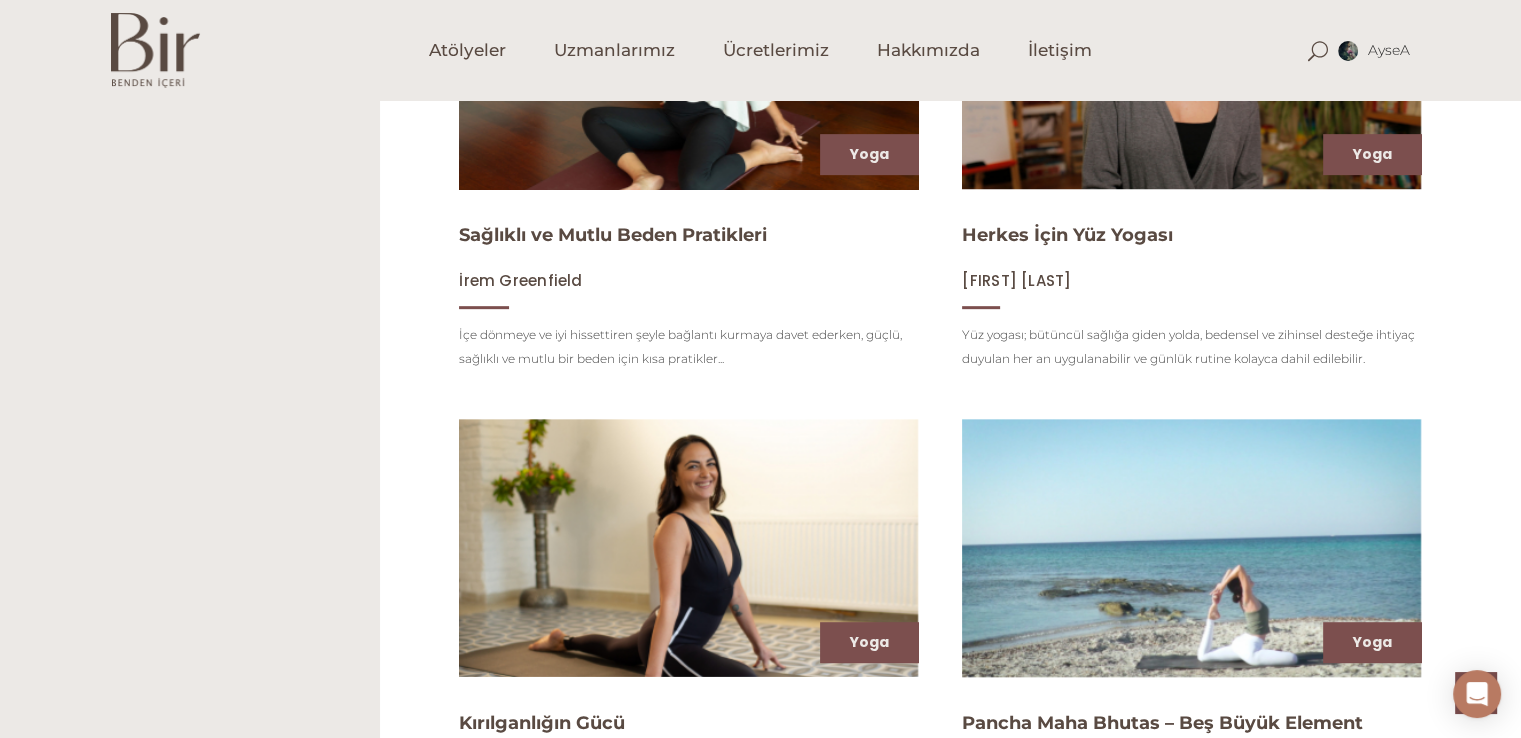 click at bounding box center (688, 60) 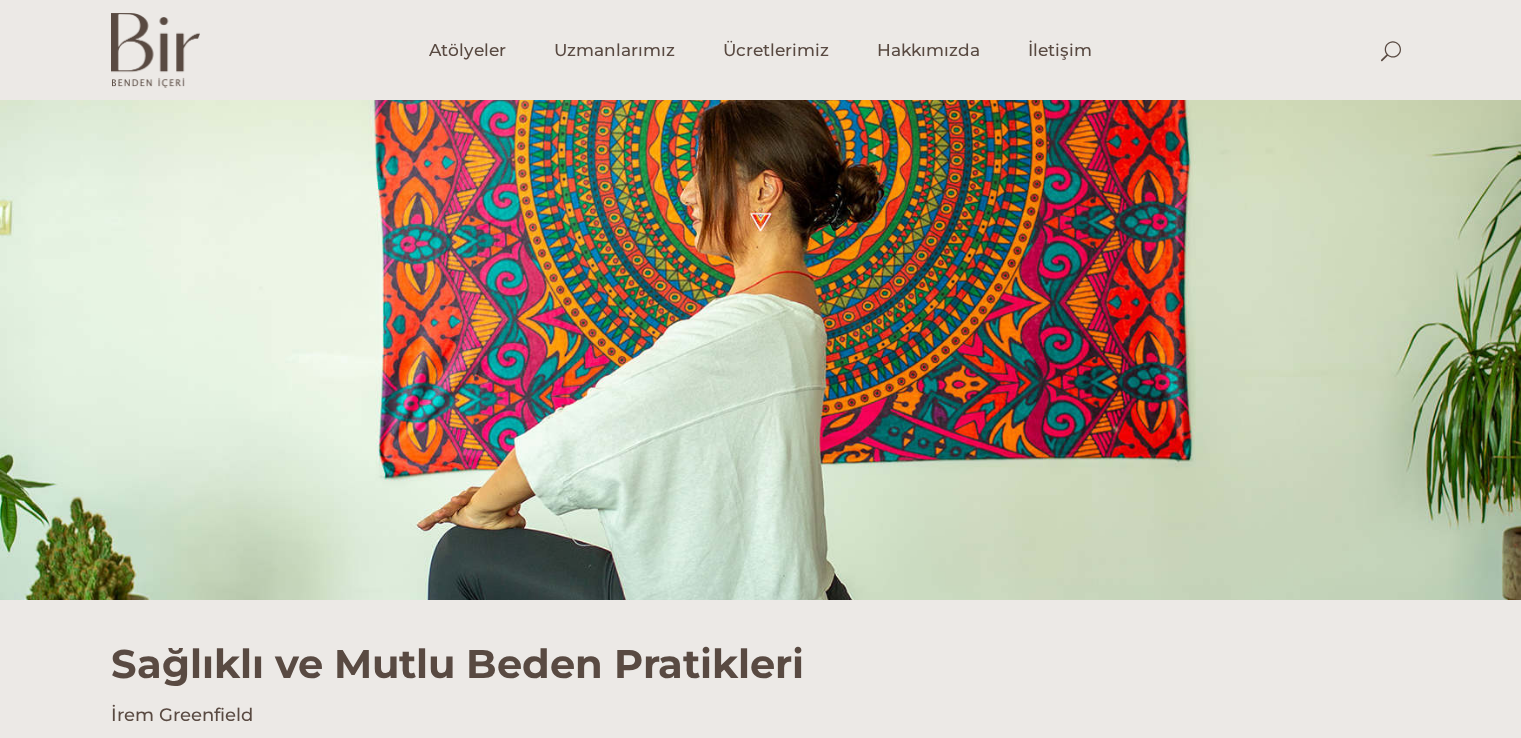 scroll, scrollTop: 0, scrollLeft: 0, axis: both 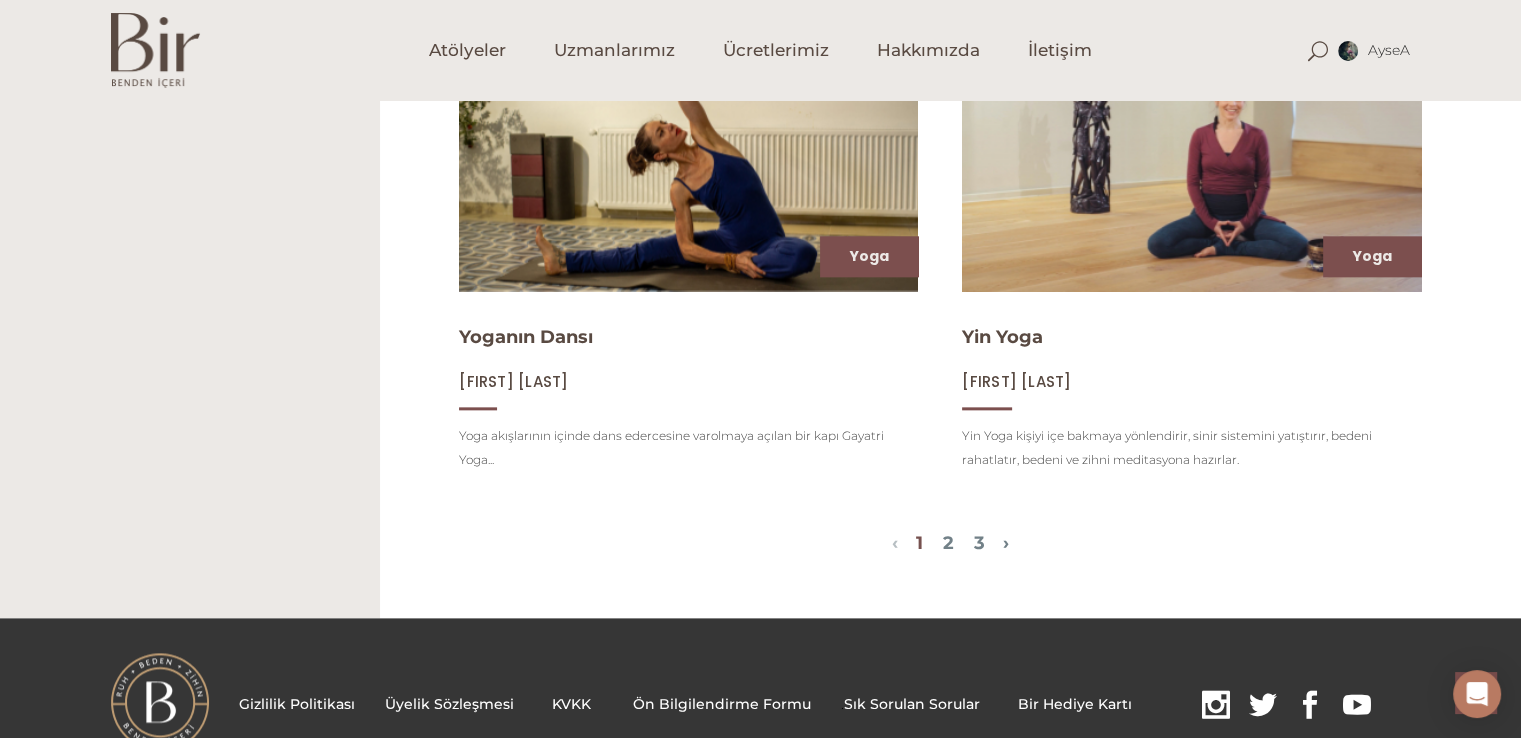 click at bounding box center (1191, 161) 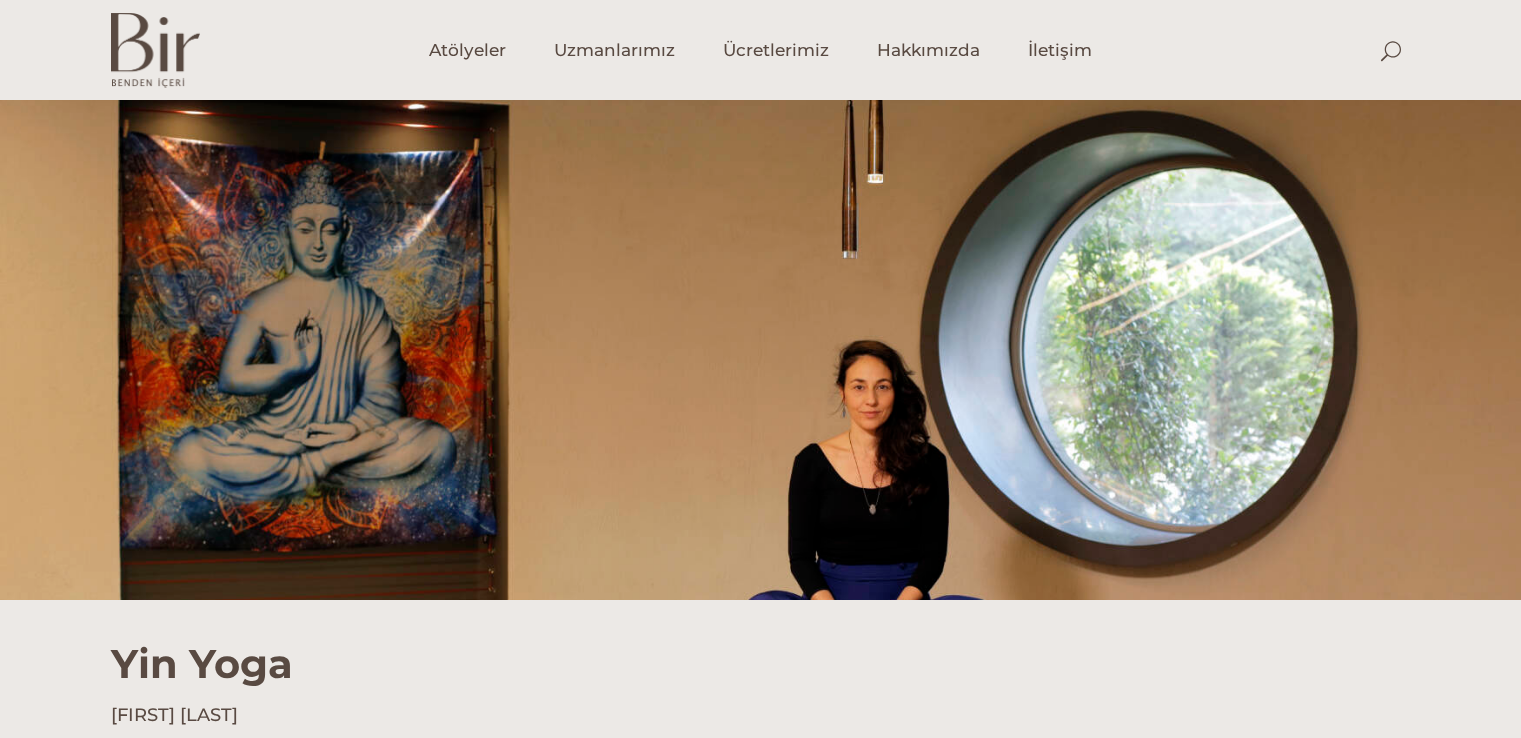 scroll, scrollTop: 0, scrollLeft: 0, axis: both 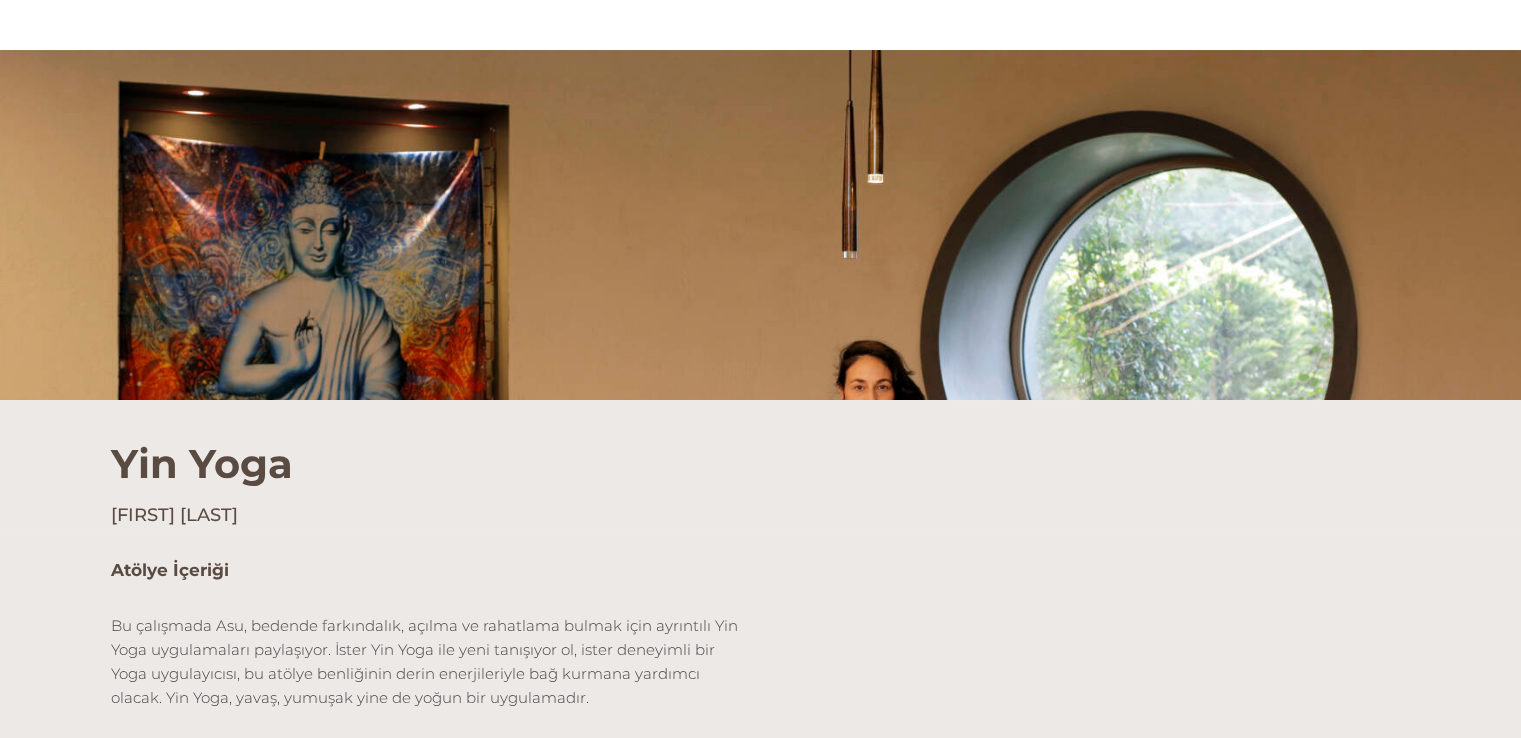 click on "AyseA
Hesabım
Üyelik Bilgileri
Abonelik
Çıkış
Atölyeler
Uzmanlarımız
Ücretlerimiz
Hakkımızda
İletişim
AyseA
Hesabım" at bounding box center [760, 1822] 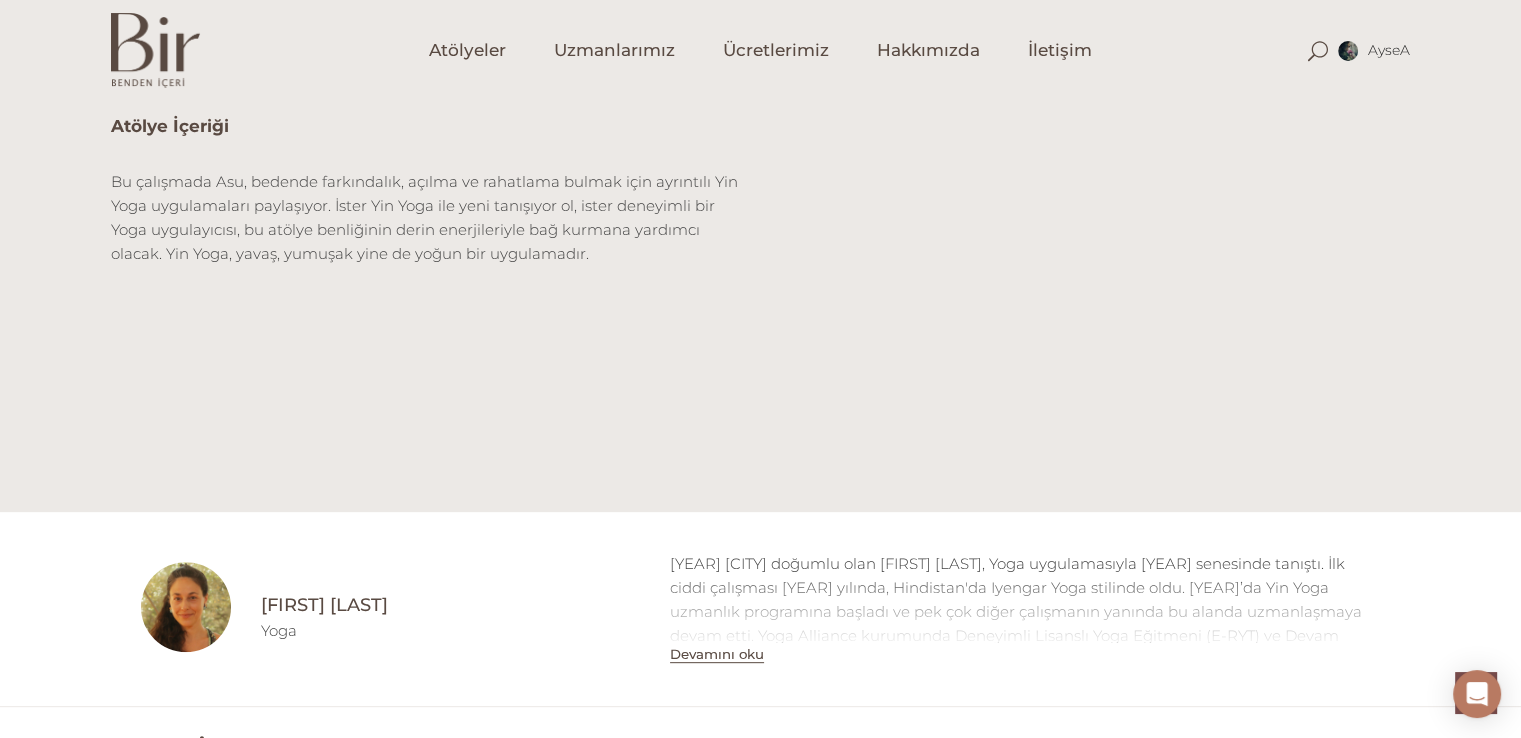 scroll, scrollTop: 1289, scrollLeft: 0, axis: vertical 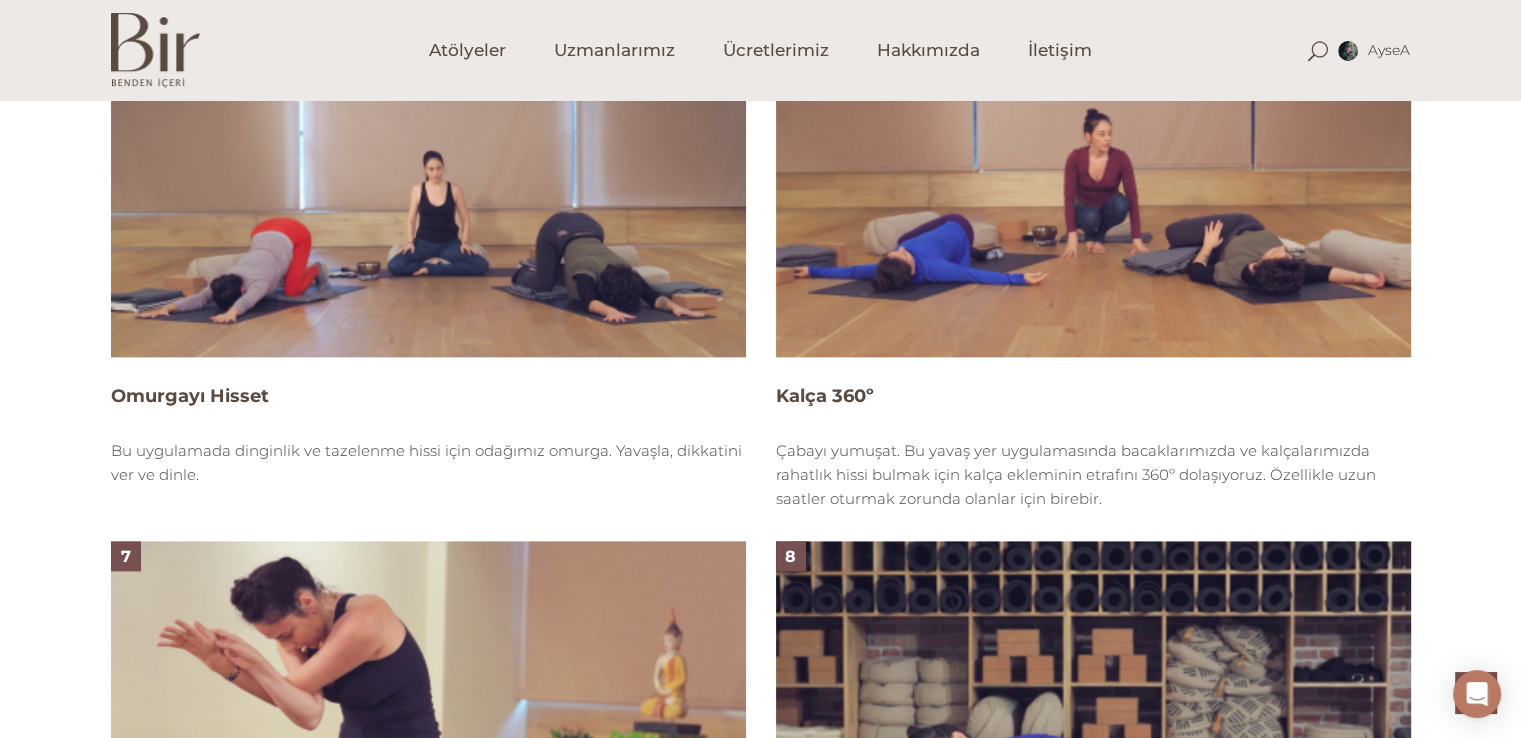 click at bounding box center [428, 178] 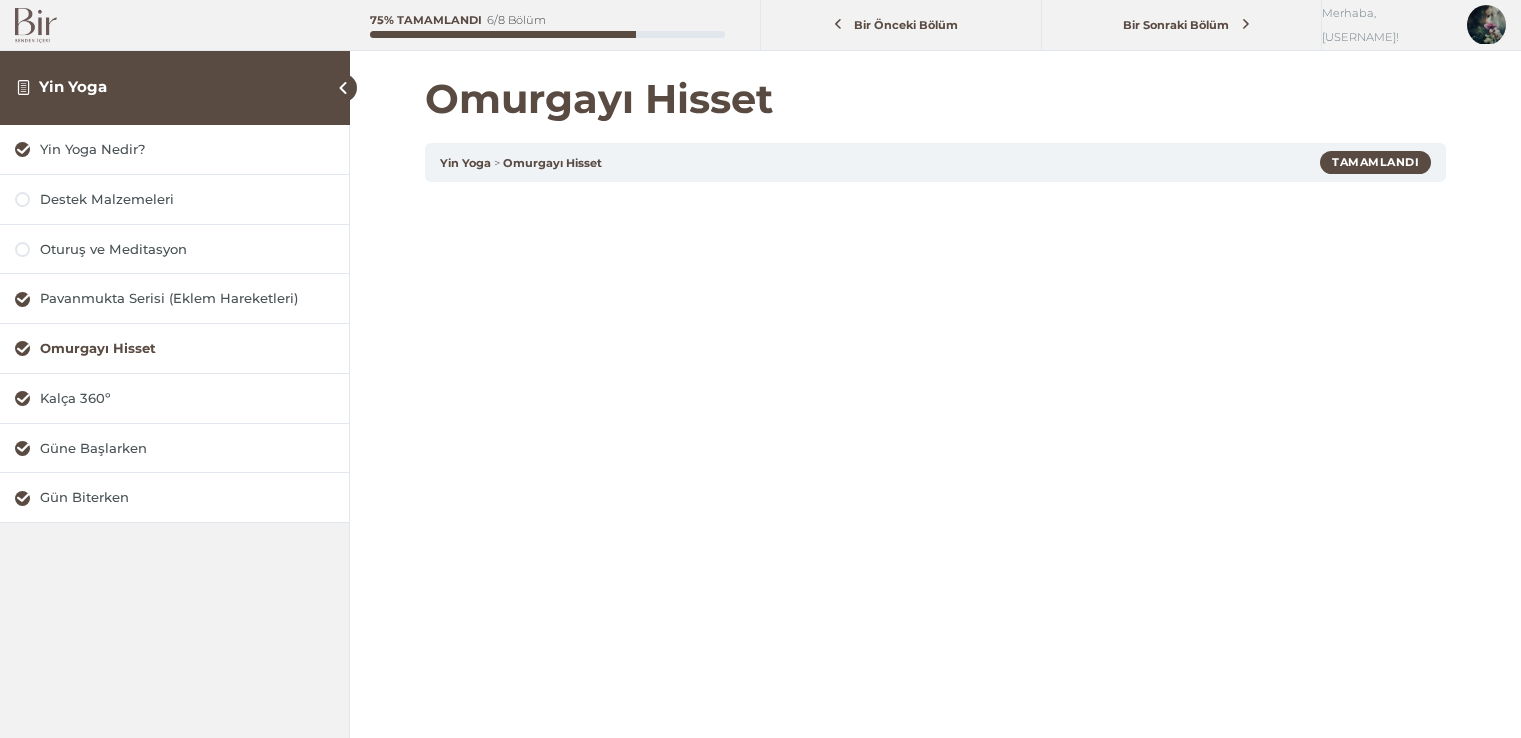 scroll, scrollTop: 0, scrollLeft: 0, axis: both 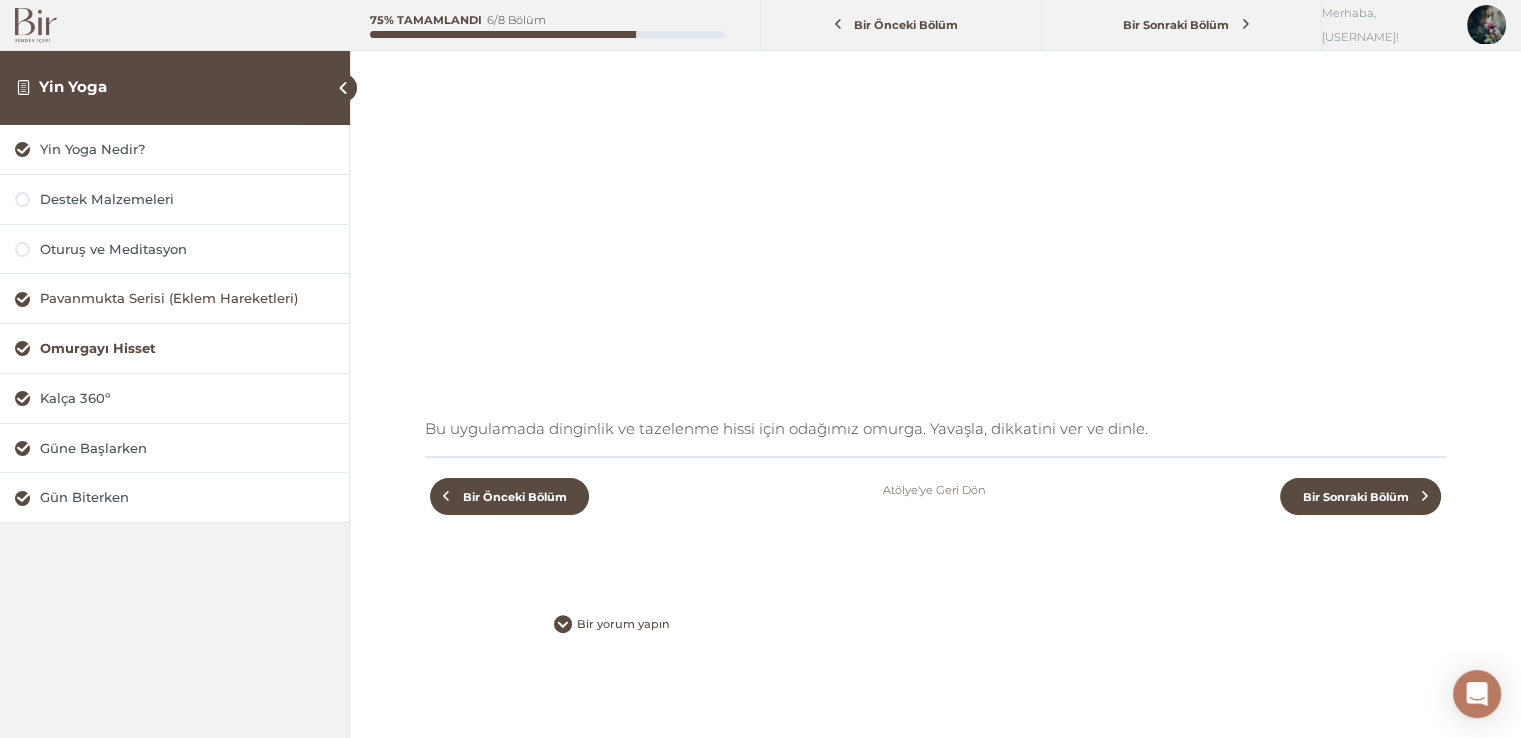 click on "Pavanmukta Serisi (Eklem Hareketleri)" at bounding box center [187, 298] 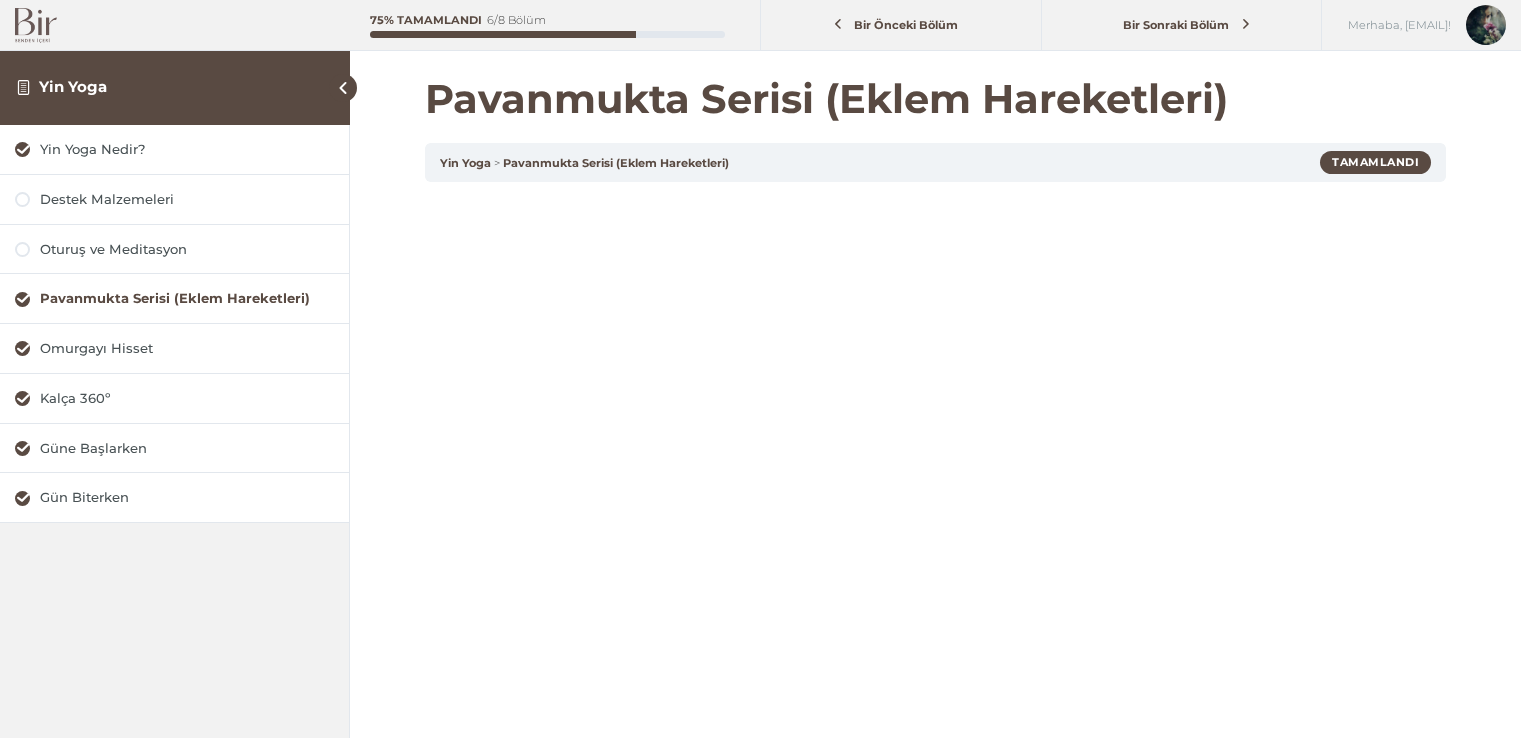 scroll, scrollTop: 0, scrollLeft: 0, axis: both 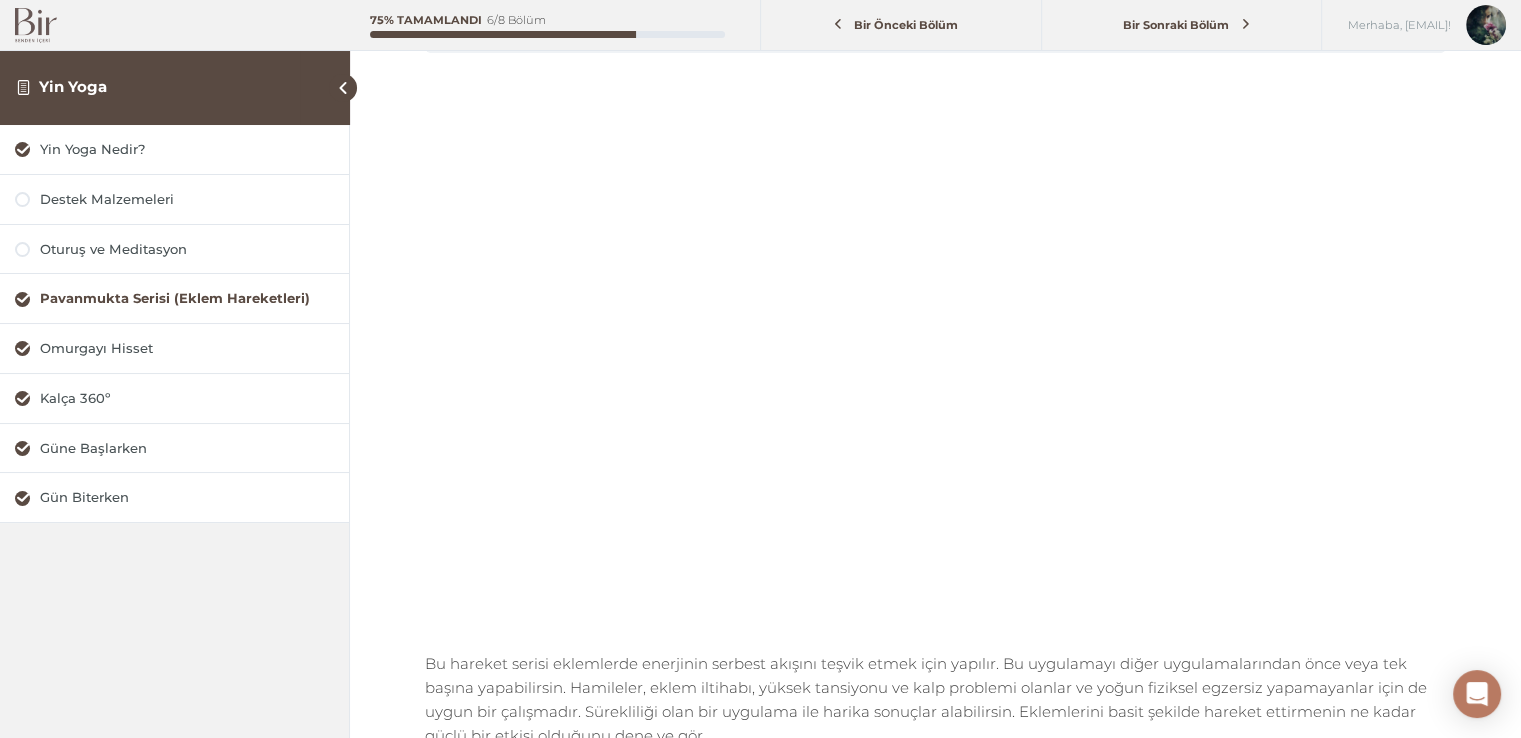 click on "Pavanmukta Serisi (Eklem Hareketleri)
Yin Yoga
Pavanmukta Serisi (Eklem Hareketleri)
Tamamlandı
Bu hareket serisi eklemlerde enerjinin serbest akışını teşvik etmek için yapılır. Bu uygulamayı diğer uygulamalarından önce veya tek başına yapabilirsin. Hamileler, eklem iltihabı, yüksek tansiyonu ve kalp problemi olanlar ve yoğun fiziksel egzersiz yapamayanlar için de uygun bir çalışmadır. Sürekliliği olan bir uygulama ile harika sonuçlar alabilirsin. Eklemlerini basit şekilde hareket ettirmenin ne kadar güçlü bir etkisi olduğunu dene ve gör.
Bir Önceki Bölüm
Atölye'ye Geri Dön
Bir Sonraki Bölüm
Bir yorum yapın
Yorum Yapın  Yanıtı iptal et .    *" at bounding box center (935, 458) 